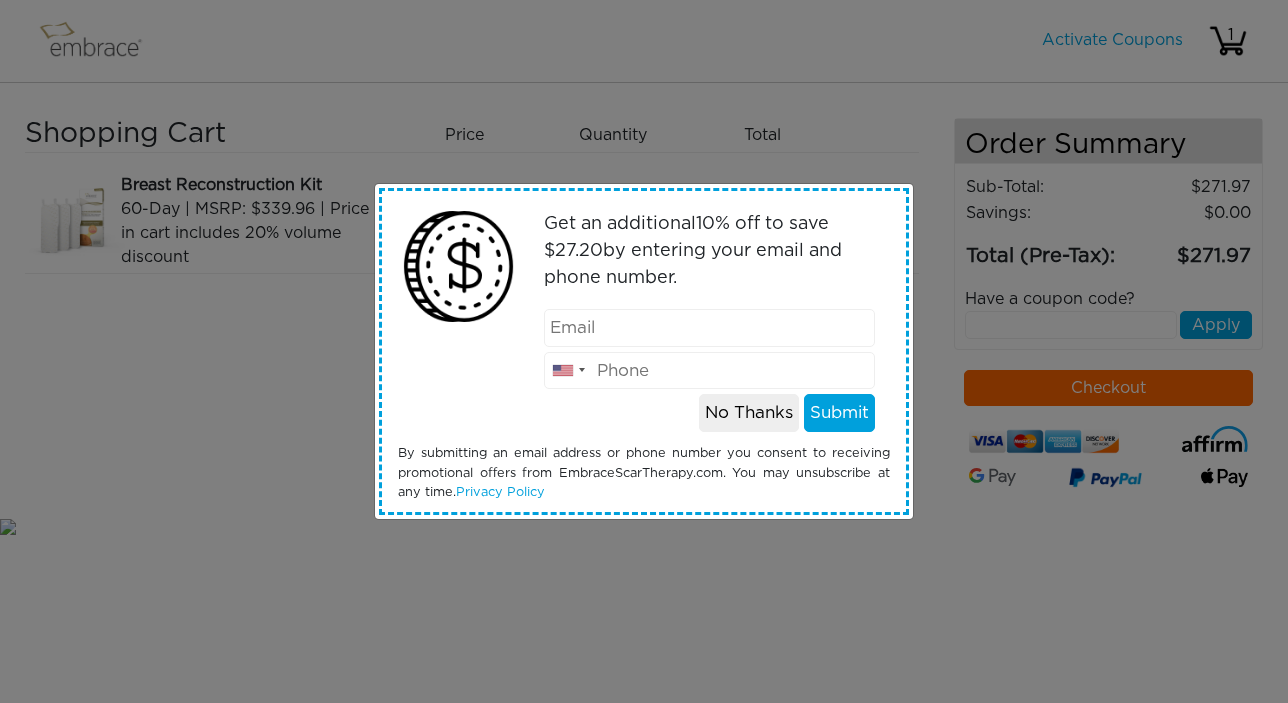 scroll, scrollTop: 0, scrollLeft: 0, axis: both 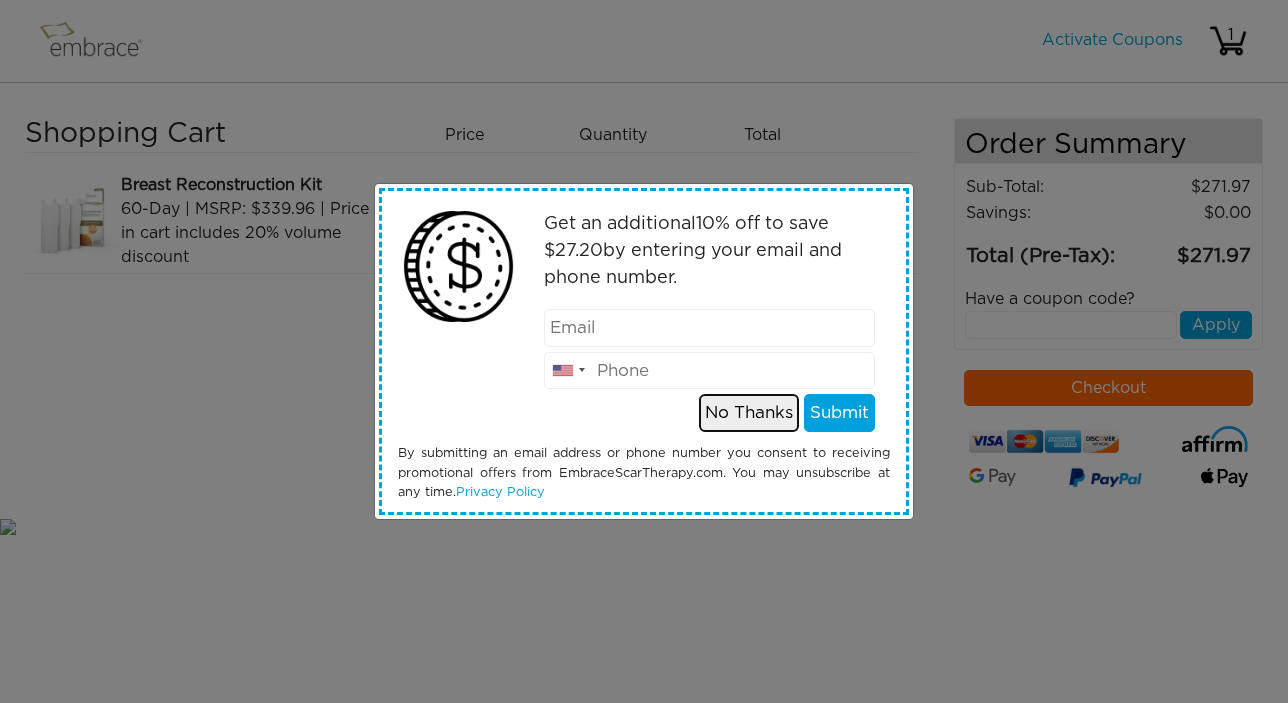 click on "No Thanks" at bounding box center (749, 413) 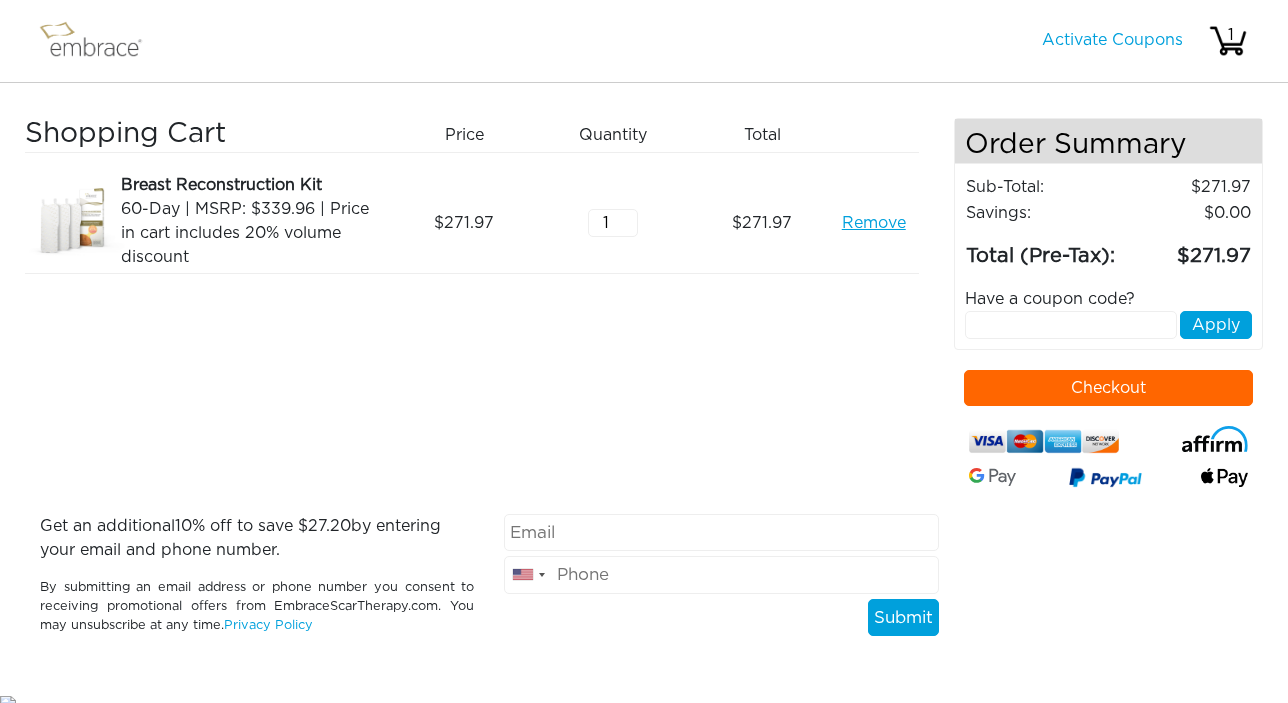 click on "Checkout" at bounding box center (1109, 388) 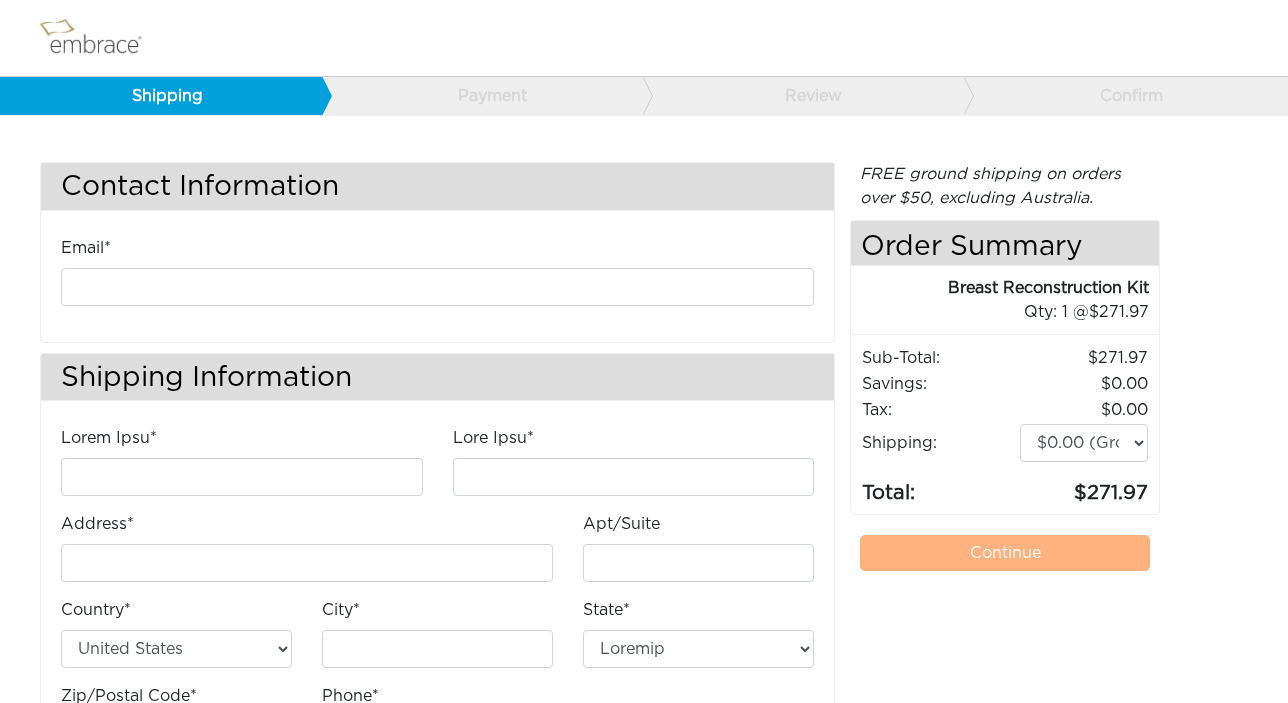 scroll, scrollTop: 0, scrollLeft: 0, axis: both 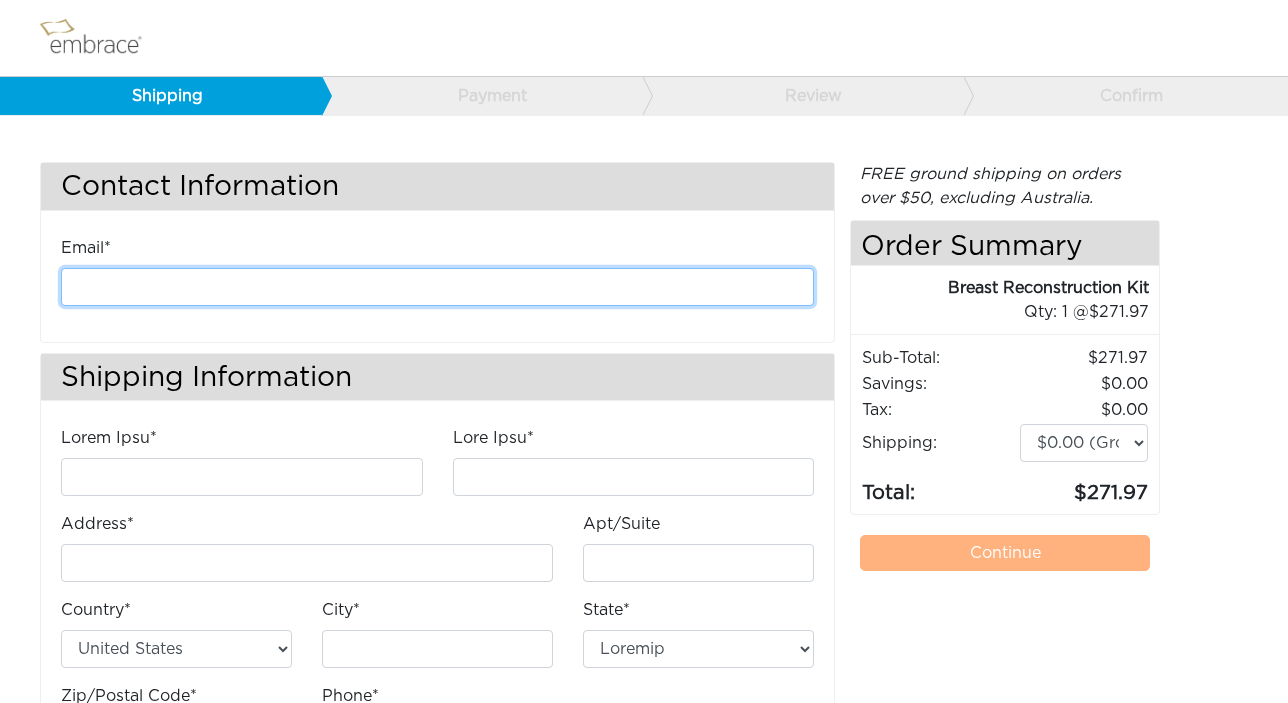click at bounding box center [437, 287] 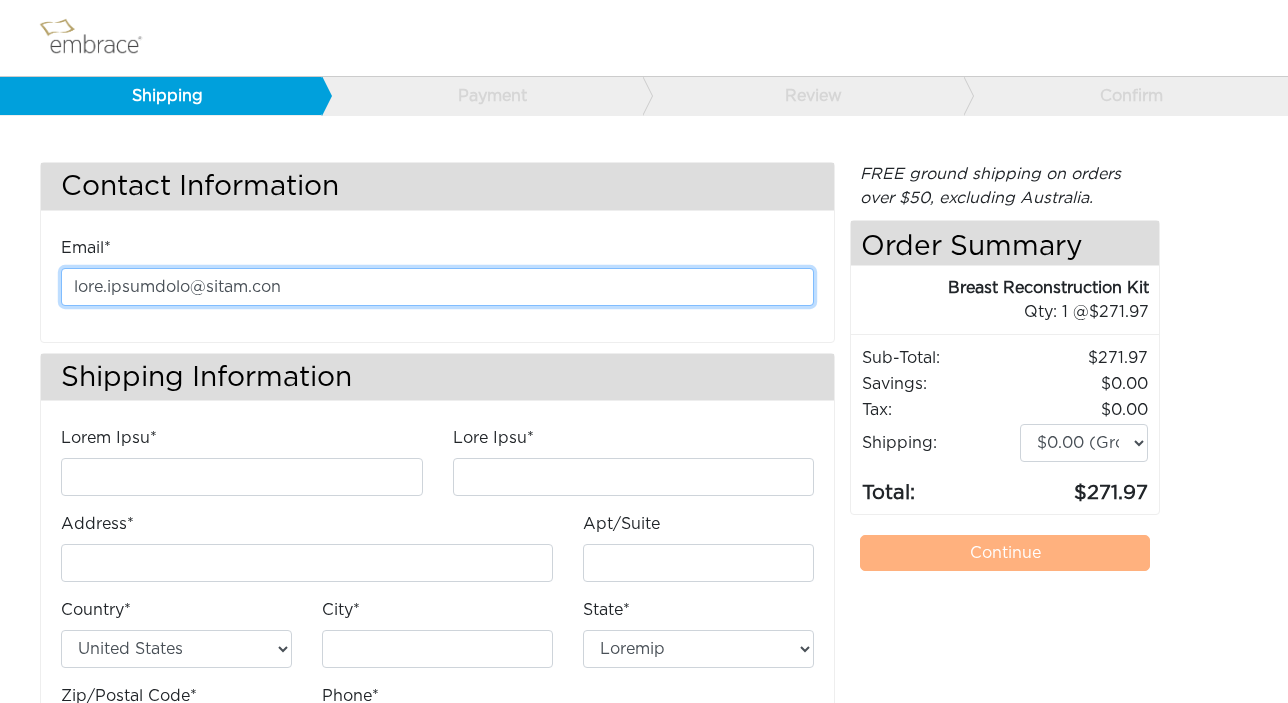 type on "Lore" 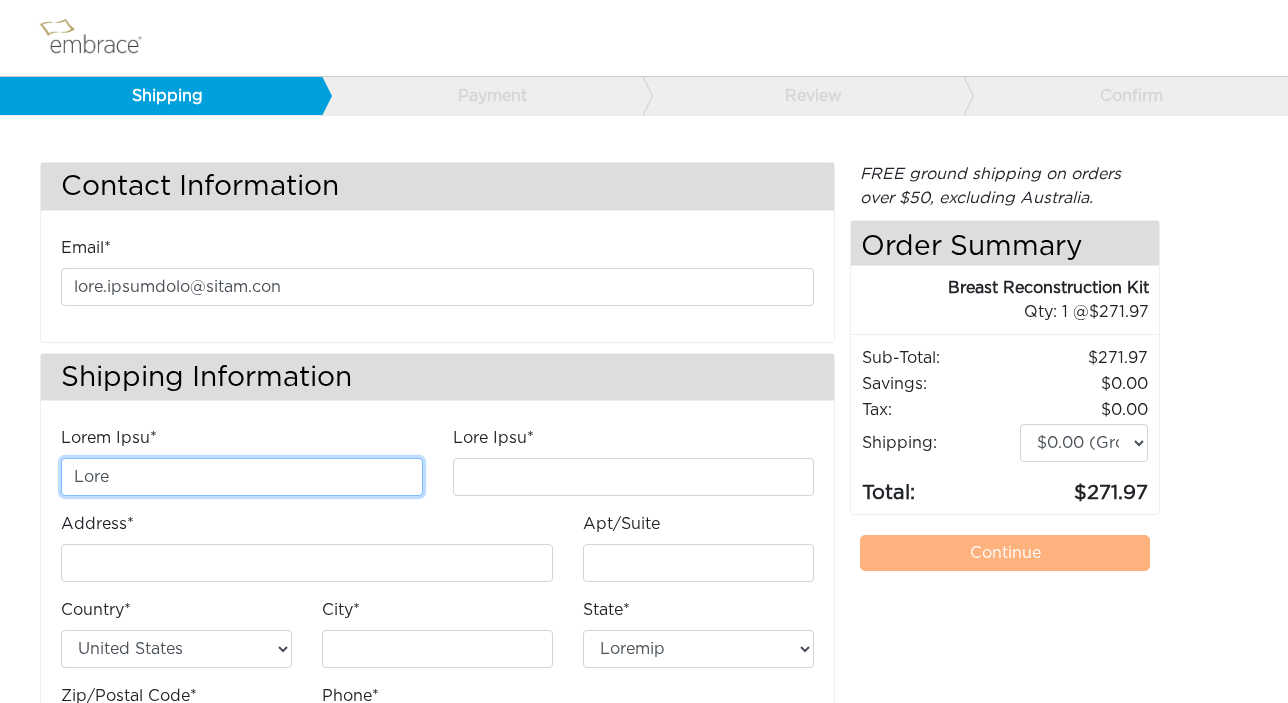 type on "Loremipsu" 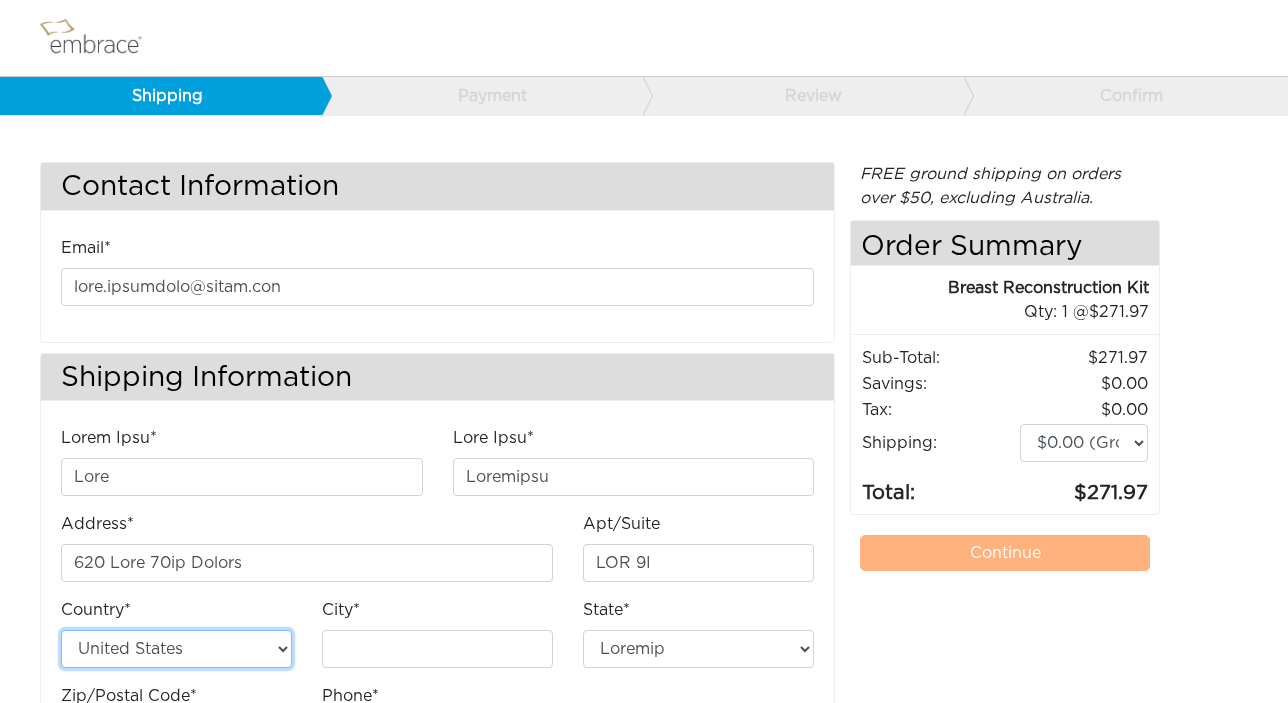 type on "Lor Ipsu" 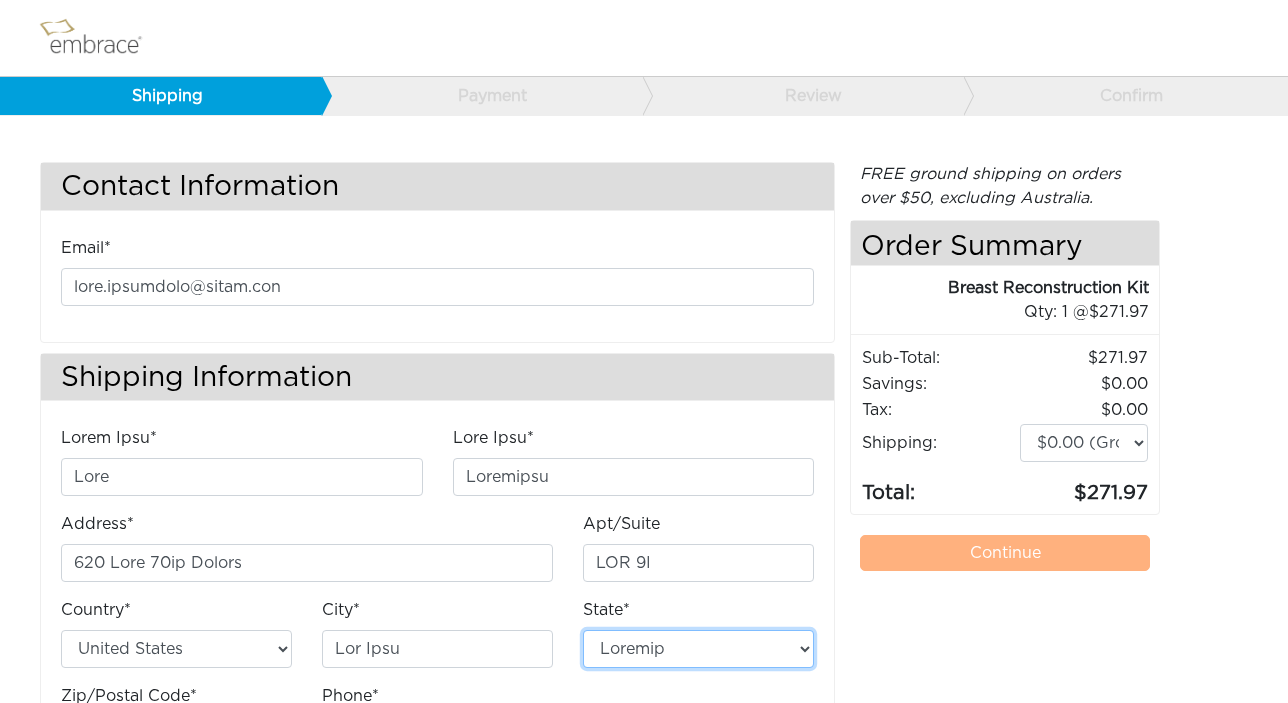 select on "LO" 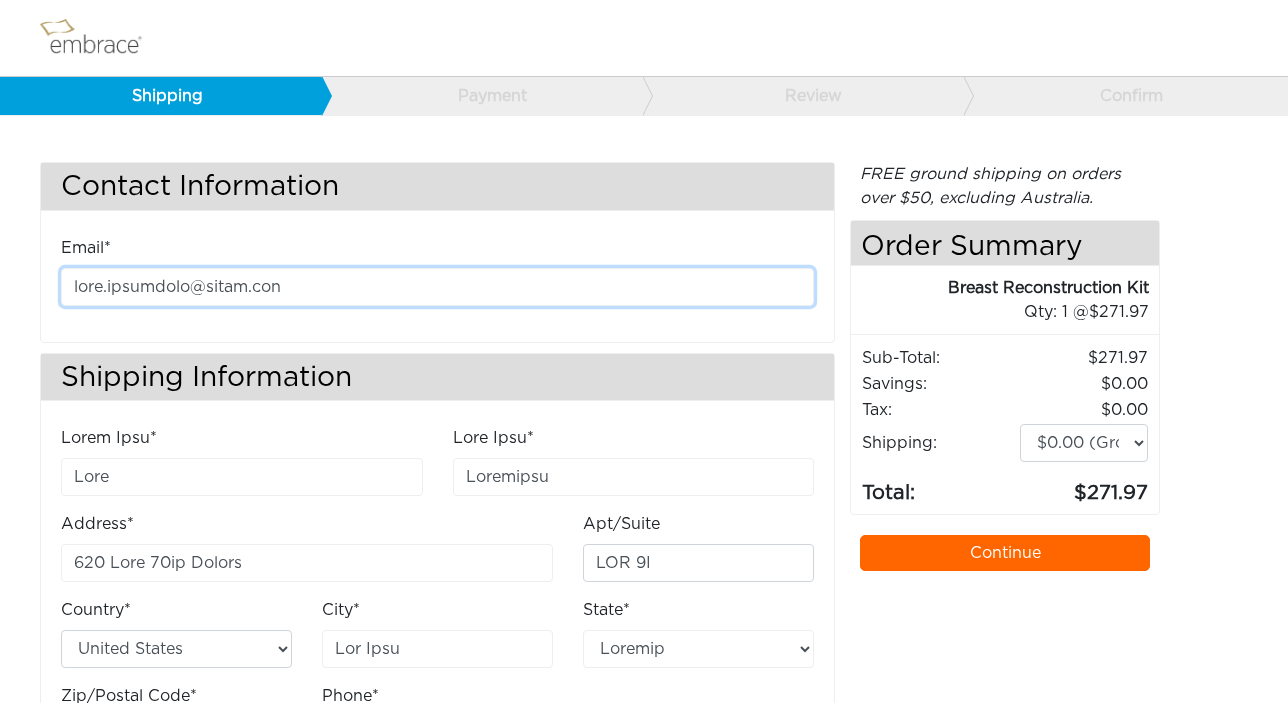scroll, scrollTop: 112, scrollLeft: 0, axis: vertical 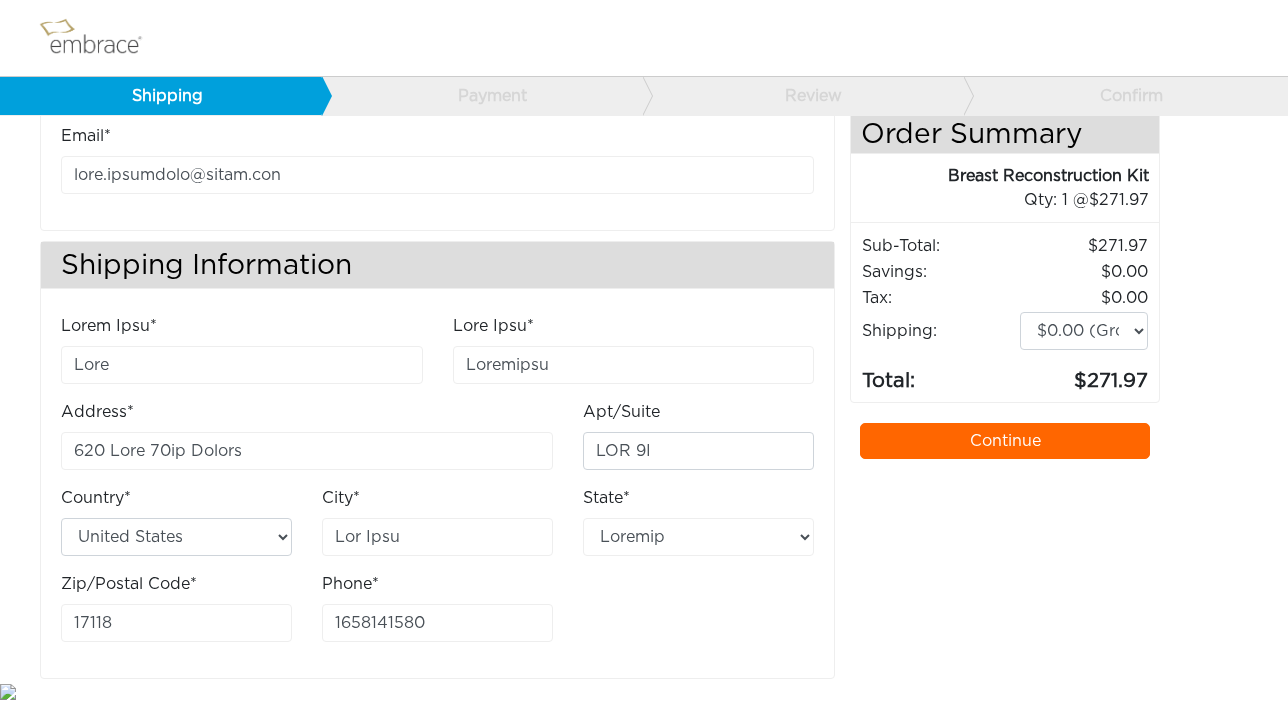 click on "Continue" at bounding box center (1005, 441) 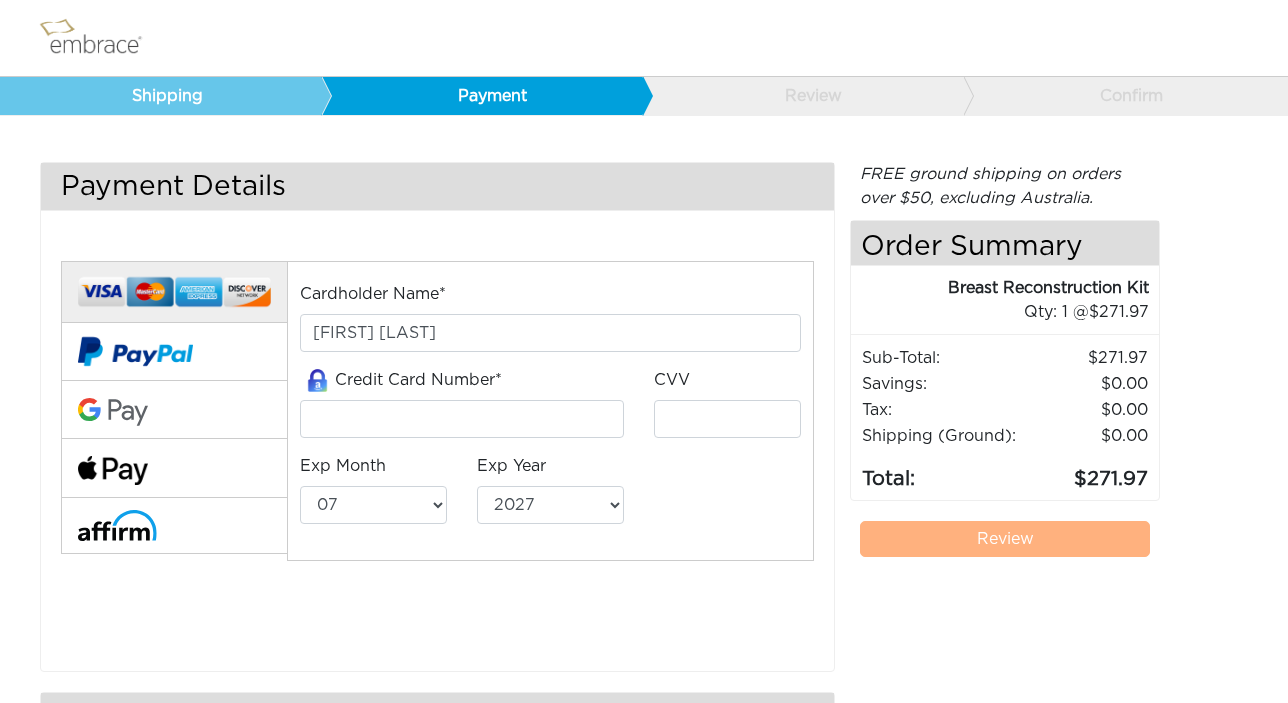 scroll, scrollTop: 0, scrollLeft: 0, axis: both 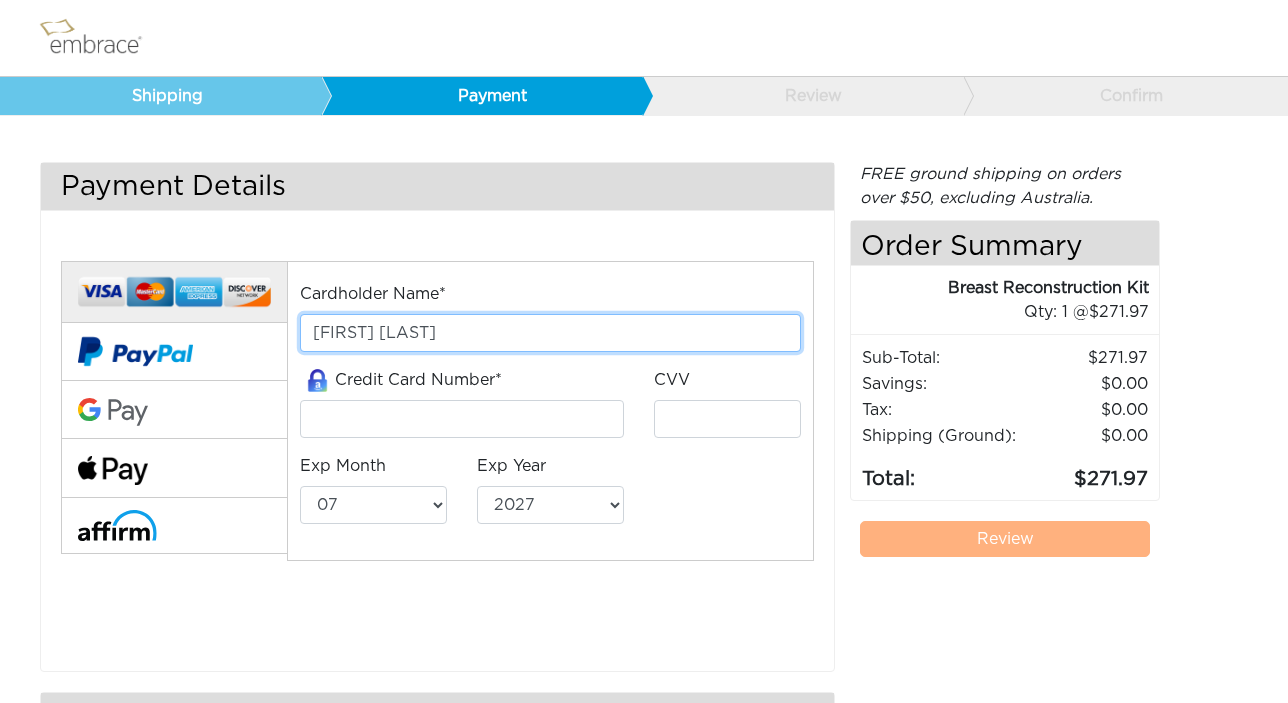 click on "[FIRST] [LAST]" at bounding box center [550, 333] 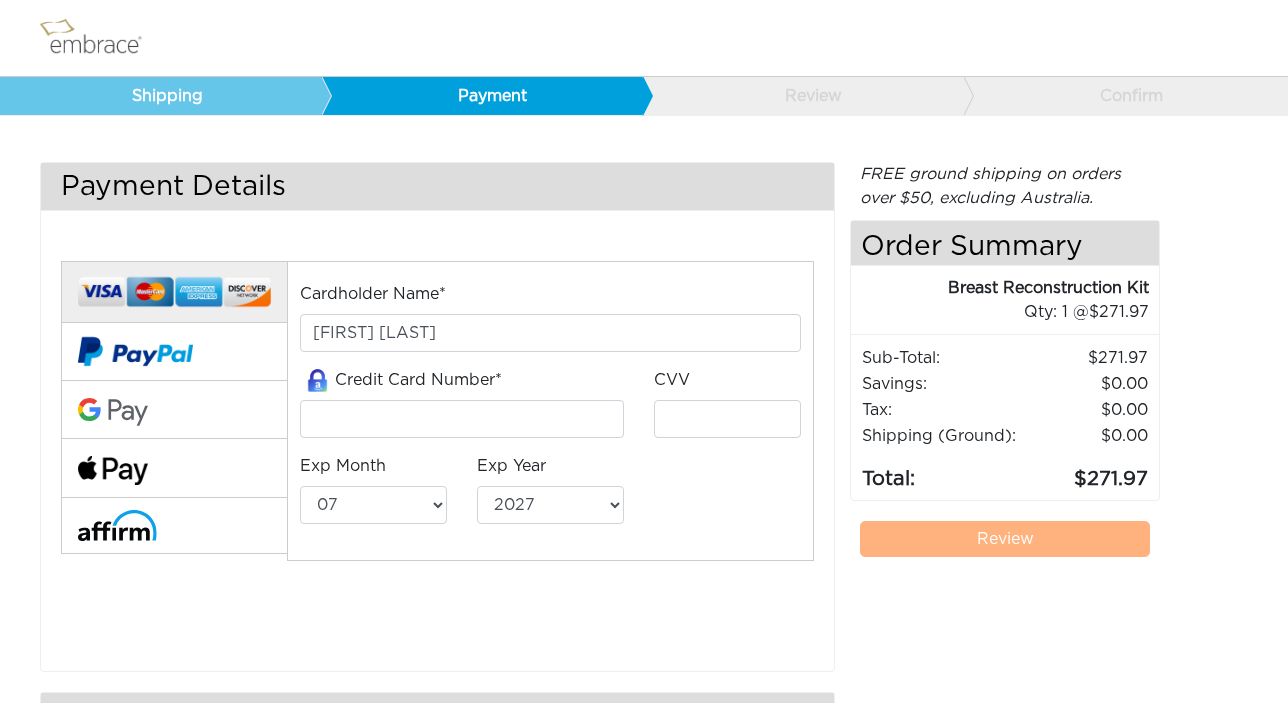 type on "[CREDIT_CARD]" 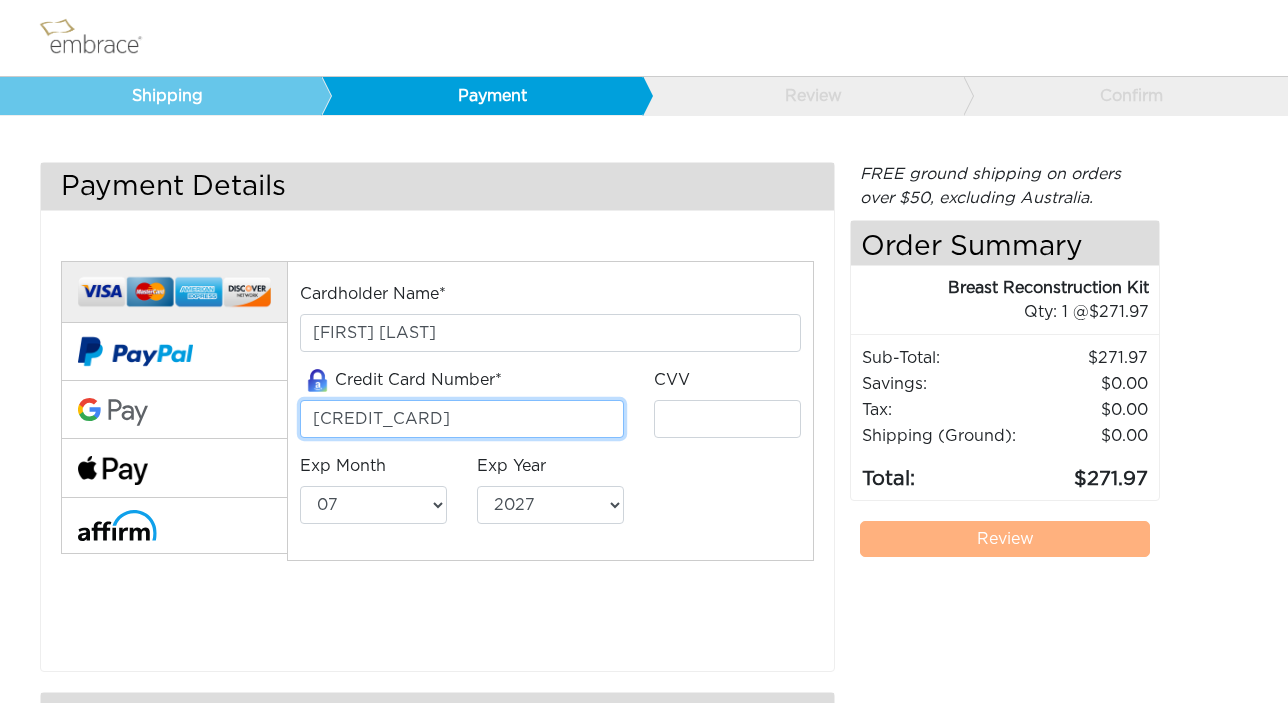 select on "6" 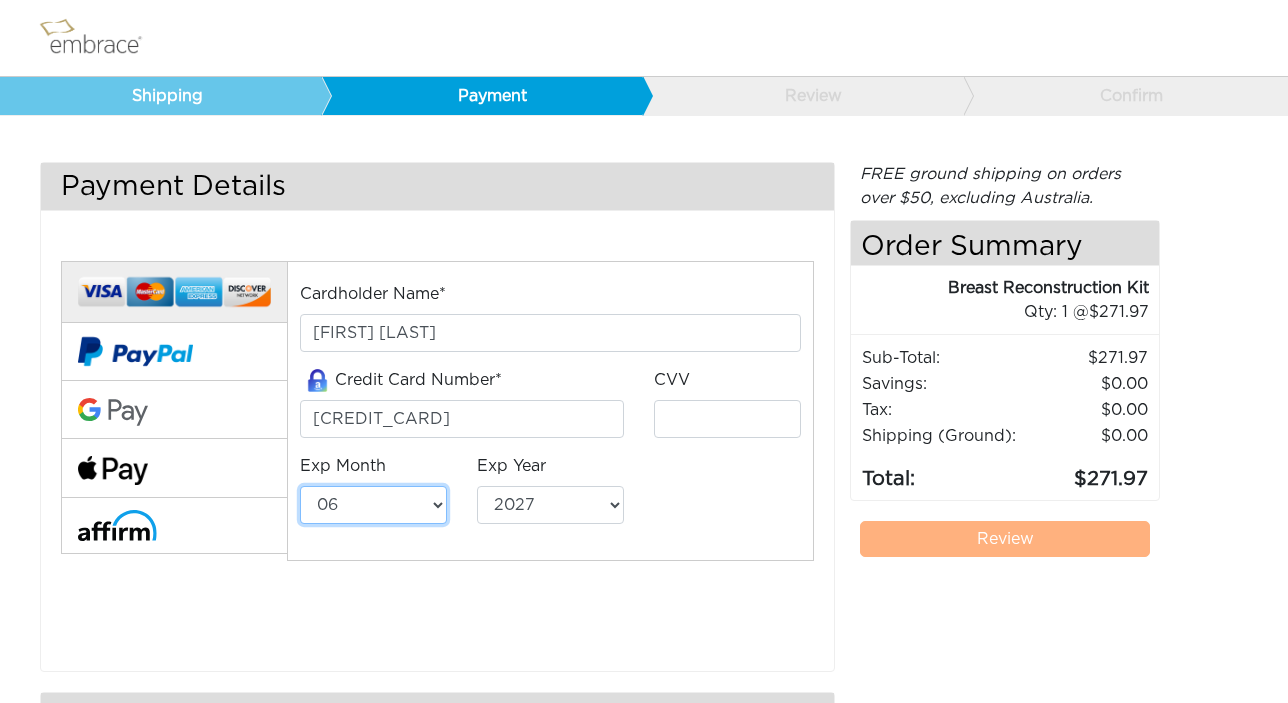 select on "2028" 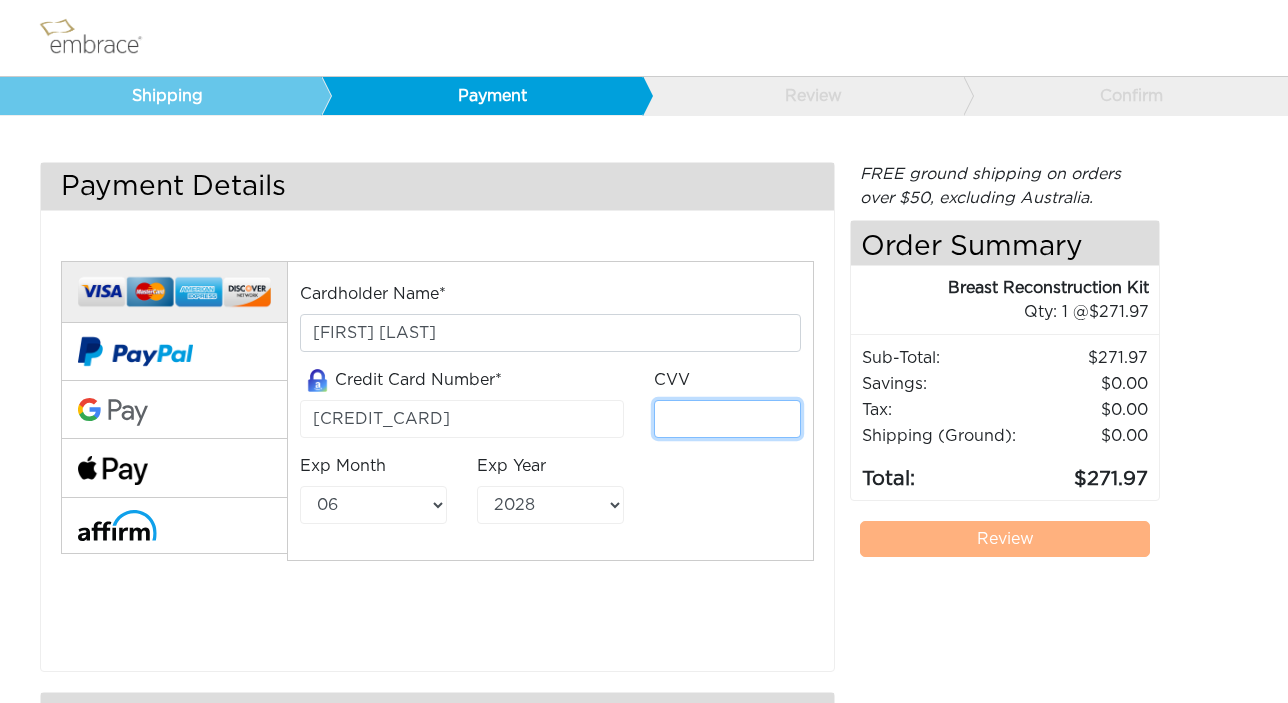 click at bounding box center [727, 419] 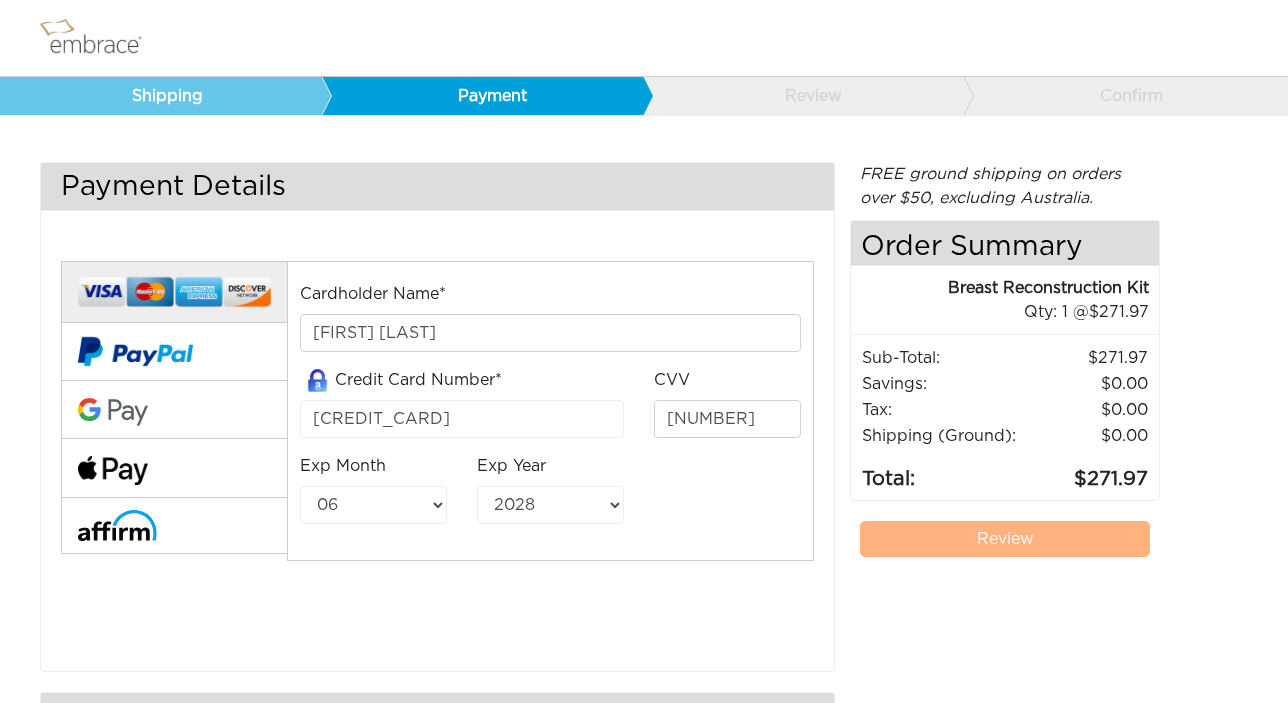 click on "Cardholder Name*
[FIRST] [LAST]
Credit Card Number*
[CREDIT_CARD]
CVV
[NUMBER]
Exp Month 01 02 03 04 05 06 07 08 09 10" at bounding box center (550, 411) 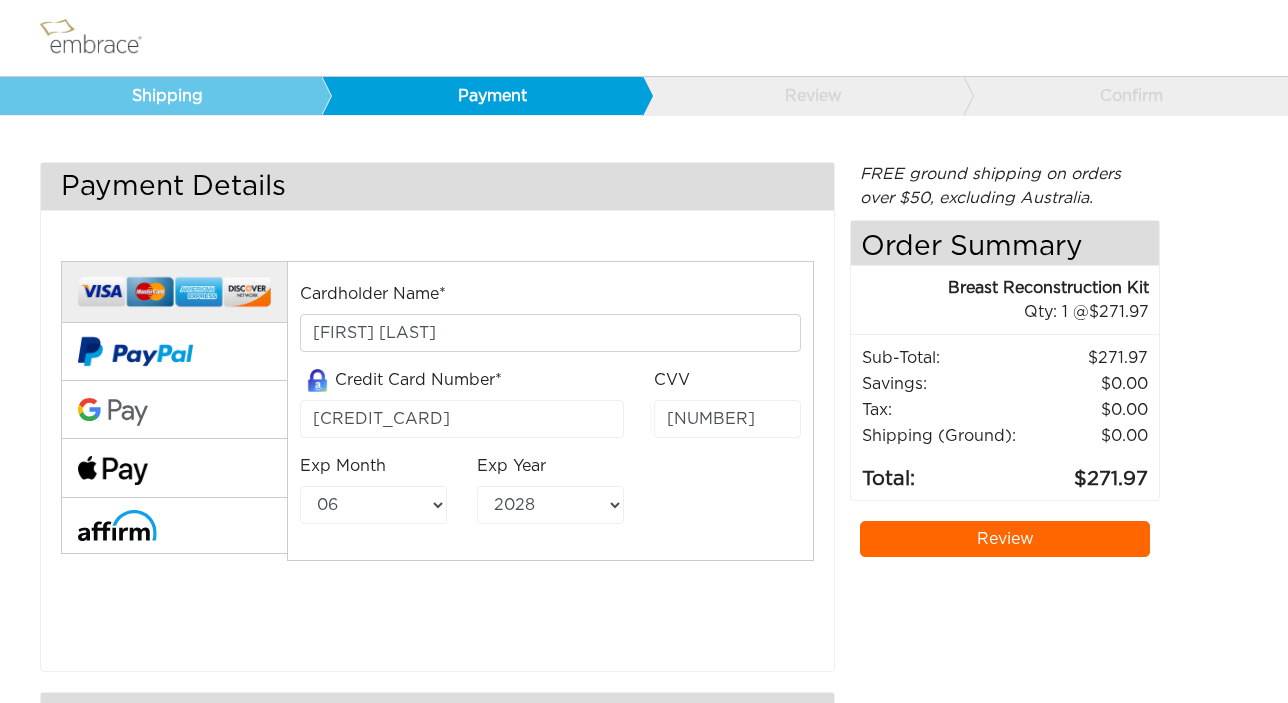 click on "Review" at bounding box center (1005, 539) 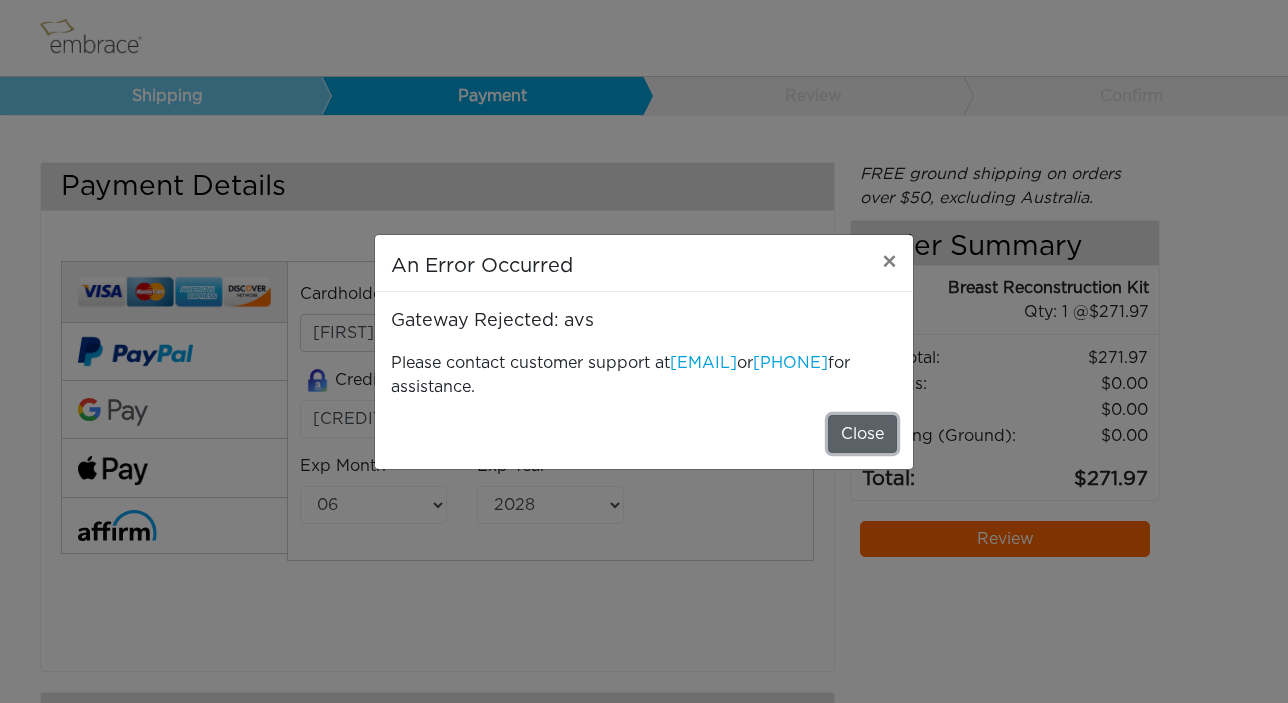 click on "Close" at bounding box center (862, 434) 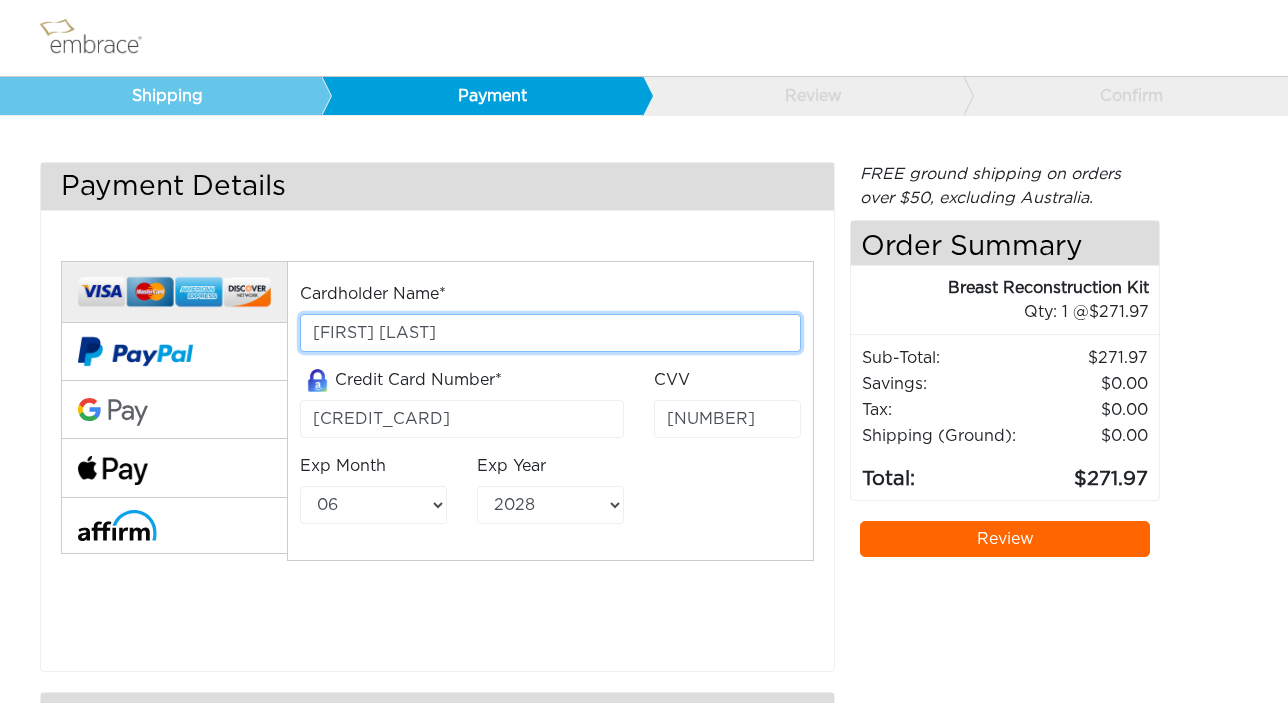 click on "[FIRST] [LAST]" at bounding box center [550, 333] 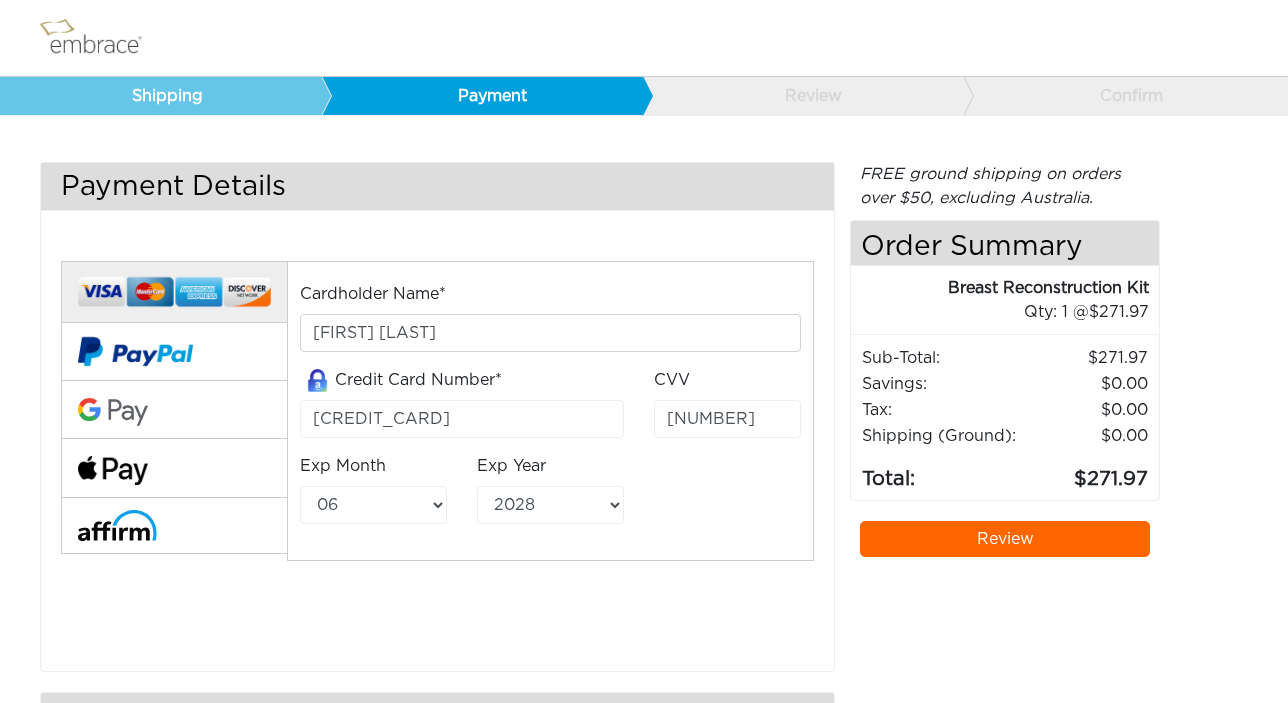 click on "Cardholder Name*
Teri Rosenberg
Credit Card Number*
4388576169695874
CVV
116
Exp Month 01 02 03 04 05 06 07 08 09 10" at bounding box center (550, 411) 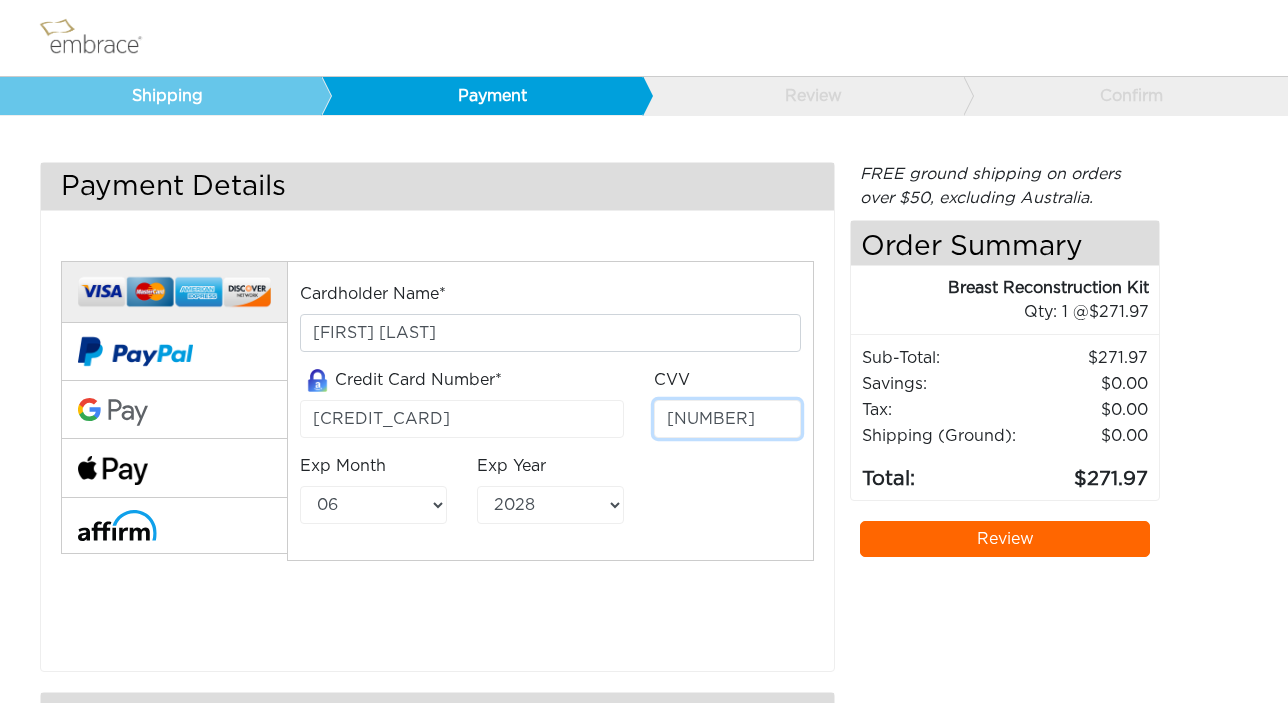 drag, startPoint x: 738, startPoint y: 424, endPoint x: 634, endPoint y: 418, distance: 104.172935 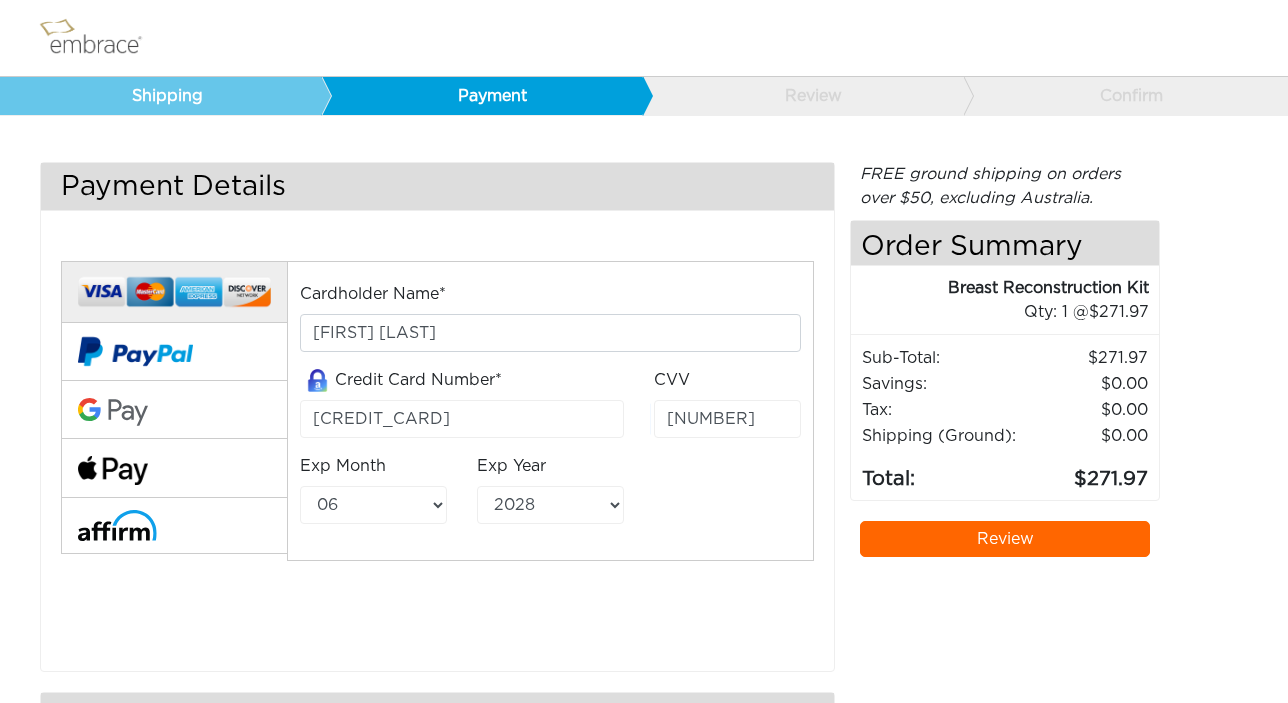 click on "Cardholder Name*
Teri Rosenberg
Credit Card Number*
4388576169695874
CVV
211
Exp Month 01 02 03 04 05 06 07 08 09 10" at bounding box center (550, 411) 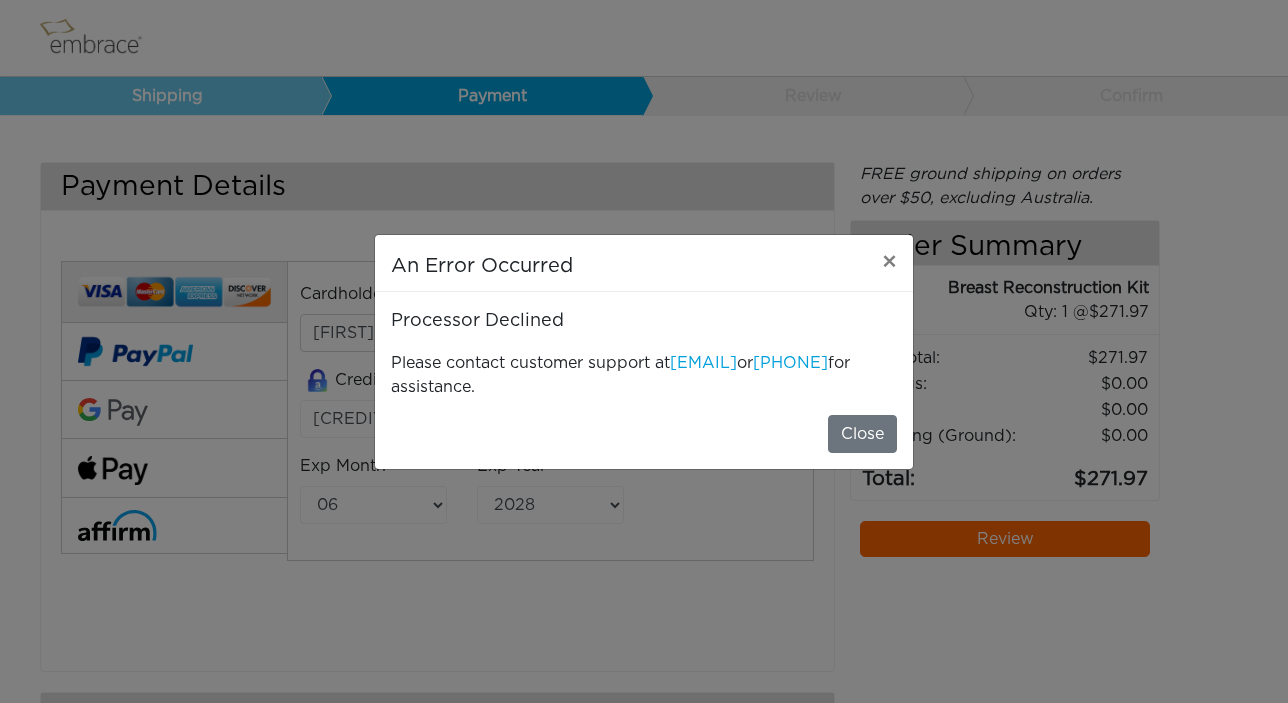 click on "Close" at bounding box center [644, 442] 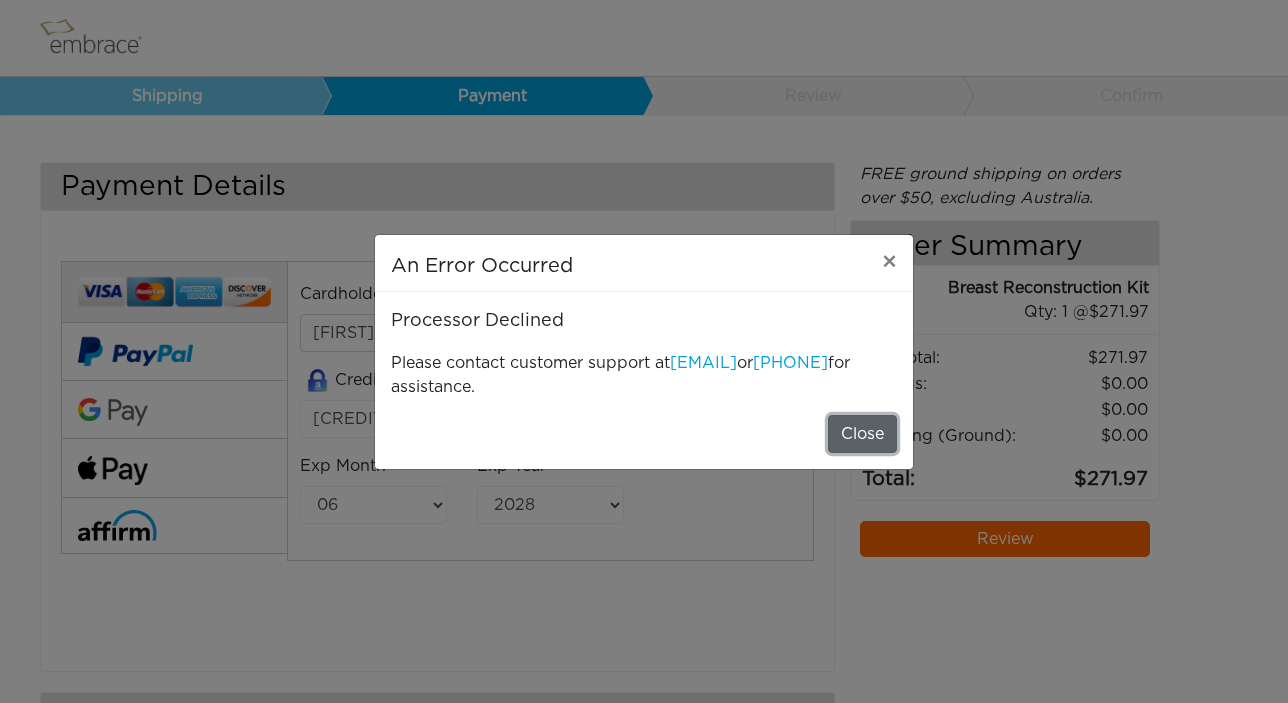 click on "Close" at bounding box center (862, 434) 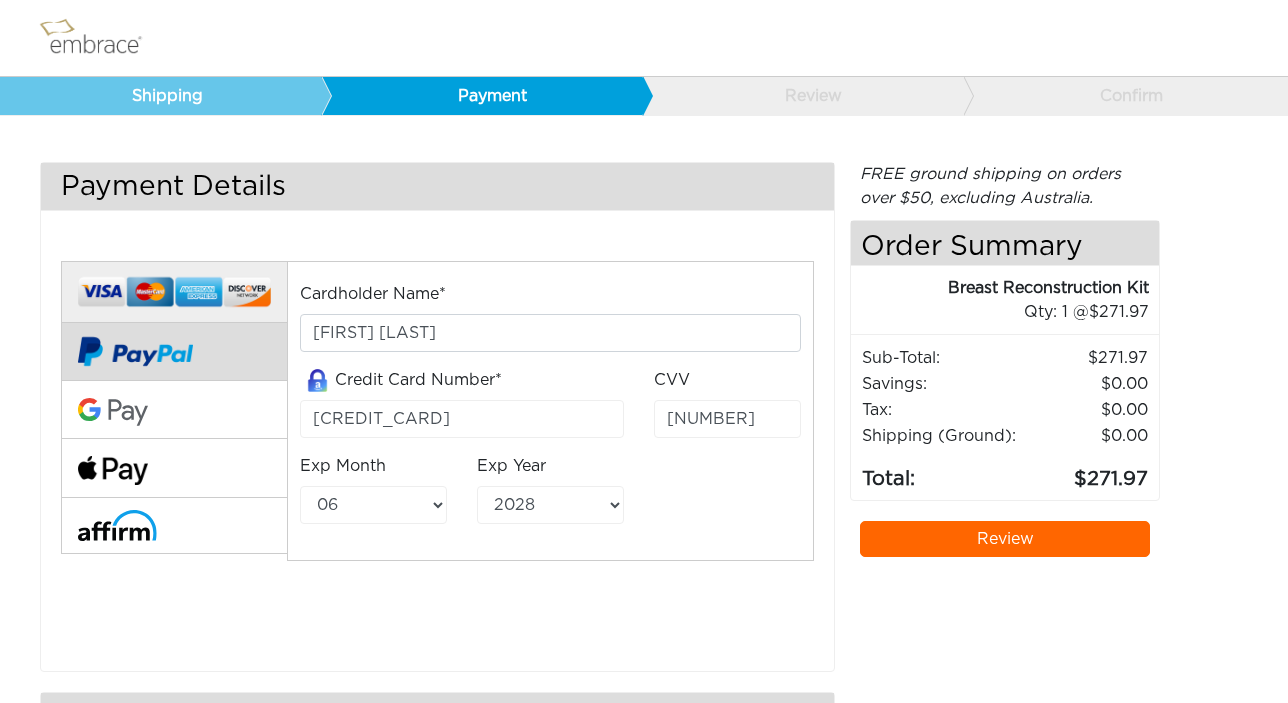 click at bounding box center [135, 352] 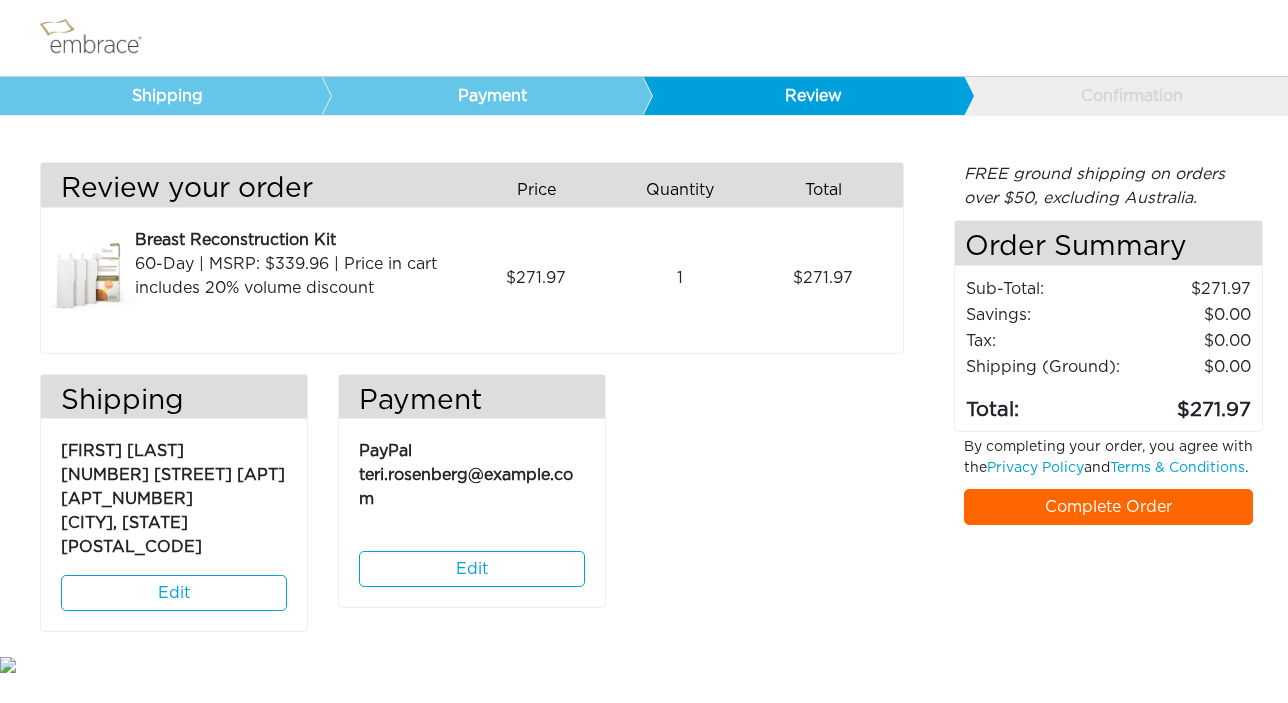 scroll, scrollTop: 0, scrollLeft: 0, axis: both 